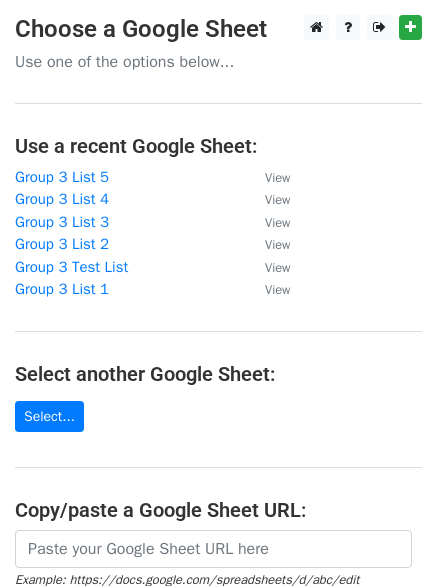 scroll, scrollTop: 0, scrollLeft: 0, axis: both 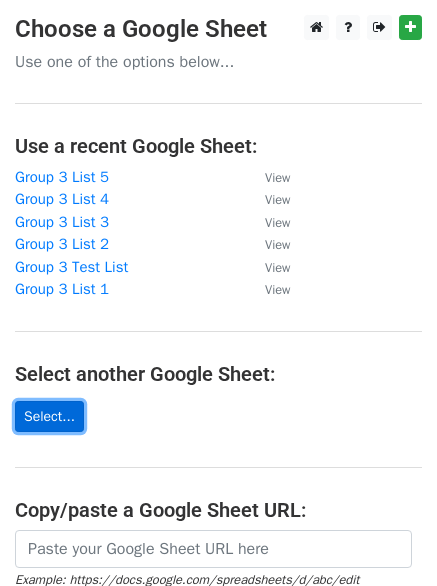 click on "Select..." at bounding box center (49, 416) 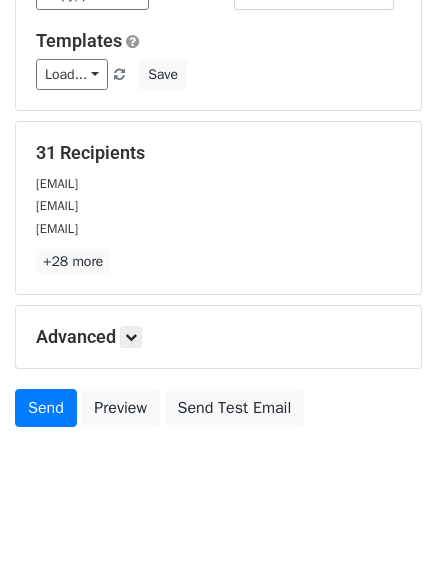 scroll, scrollTop: 191, scrollLeft: 0, axis: vertical 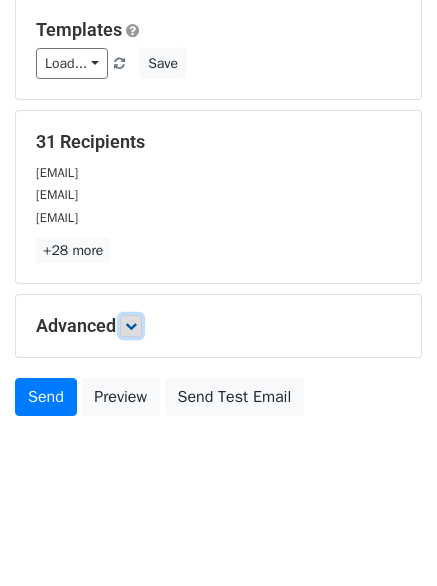 click at bounding box center [131, 326] 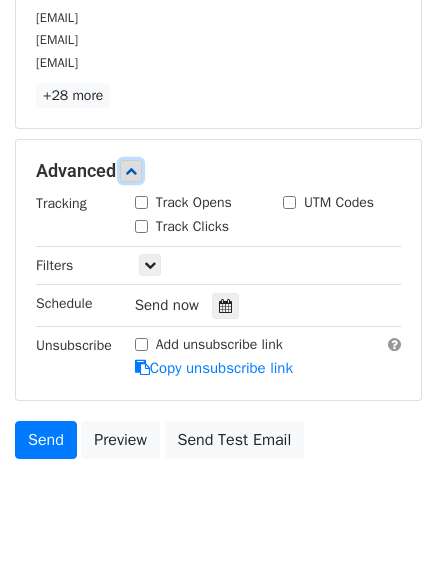 scroll, scrollTop: 387, scrollLeft: 0, axis: vertical 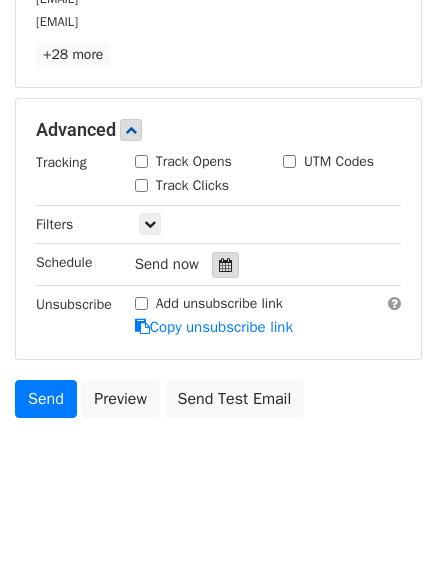 click at bounding box center (225, 265) 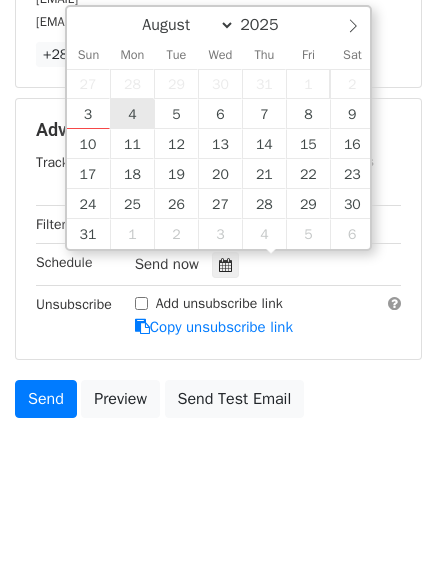 type on "2025-08-04 12:00" 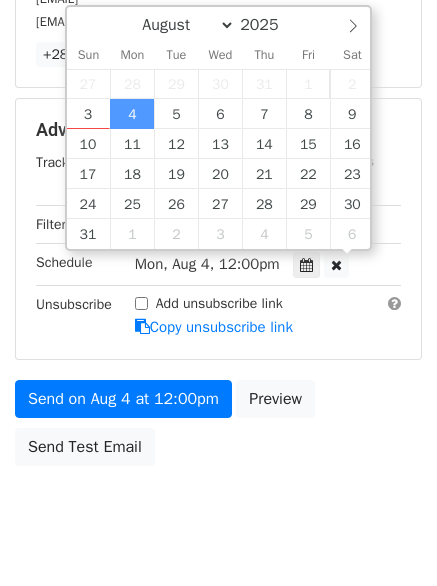scroll, scrollTop: 1, scrollLeft: 0, axis: vertical 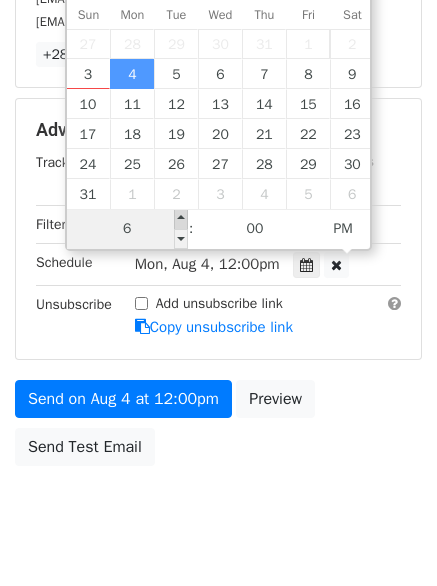 type on "06" 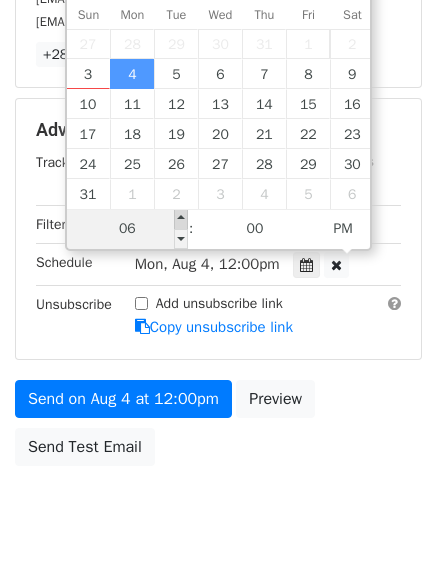 type on "2025-08-04 18:00" 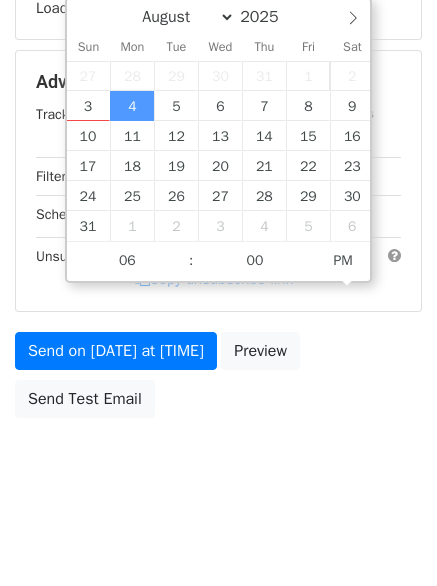 scroll, scrollTop: 387, scrollLeft: 0, axis: vertical 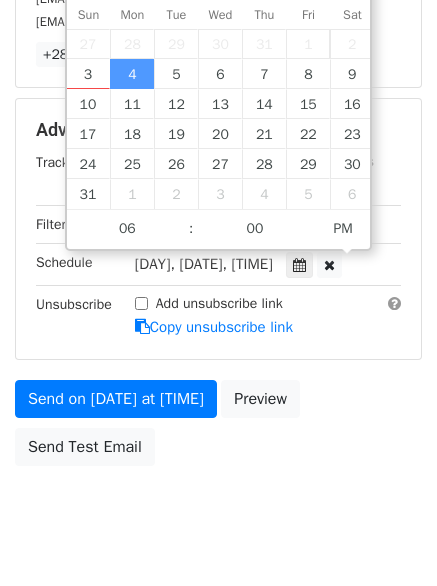 click on "Send on Aug 4 at 6:00pm
Preview
Send Test Email" at bounding box center [218, 428] 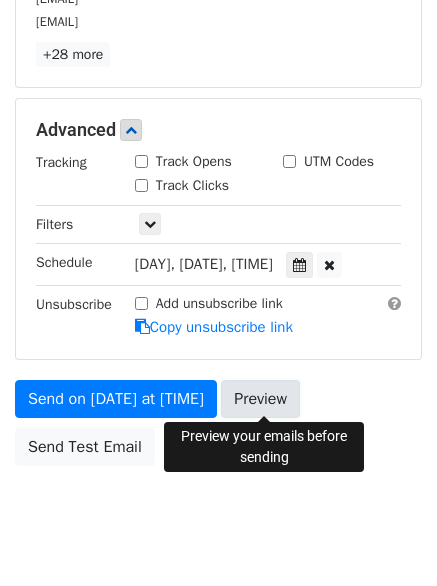 click on "Preview" at bounding box center (260, 399) 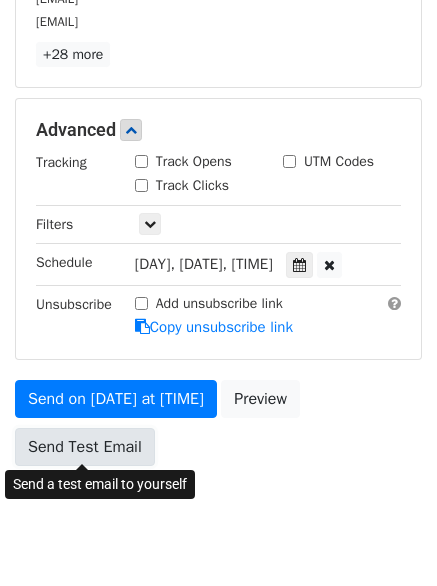 click on "Send Test Email" at bounding box center [85, 447] 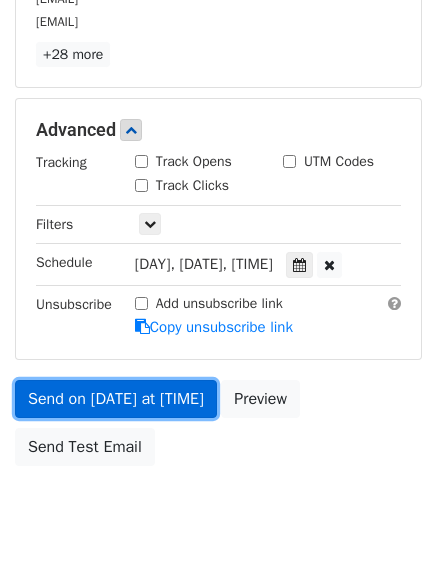 click on "Send on Aug 4 at 6:00pm" at bounding box center (116, 399) 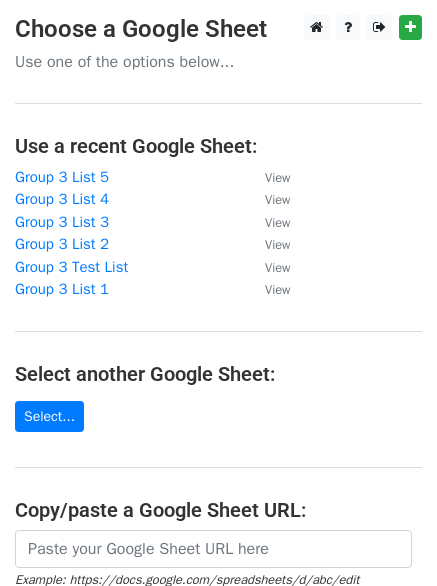 scroll, scrollTop: 0, scrollLeft: 0, axis: both 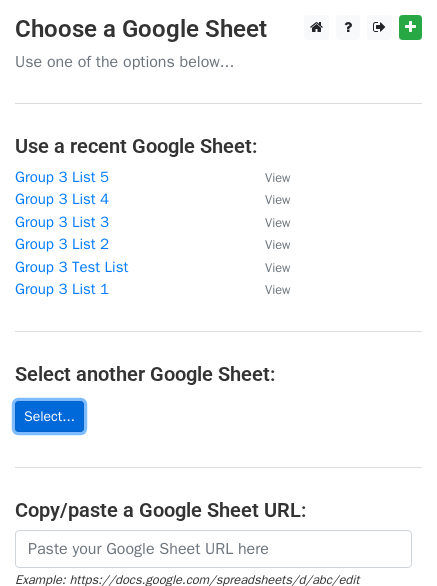 click on "Select..." at bounding box center [49, 416] 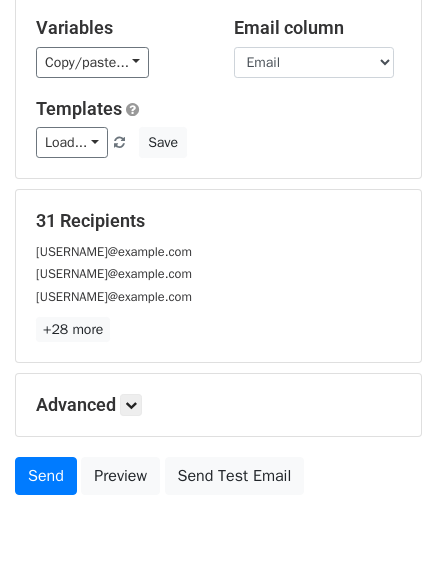 scroll, scrollTop: 191, scrollLeft: 0, axis: vertical 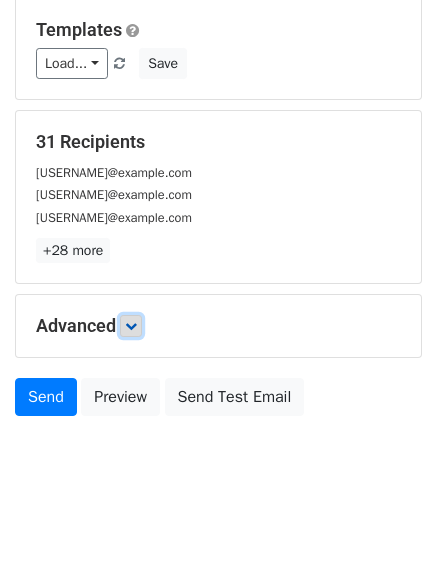click at bounding box center (131, 326) 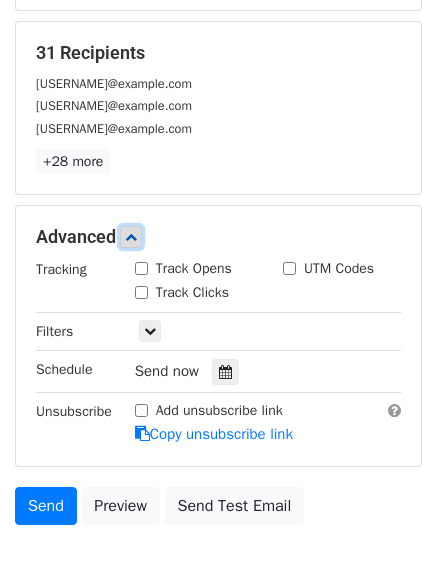 scroll, scrollTop: 291, scrollLeft: 0, axis: vertical 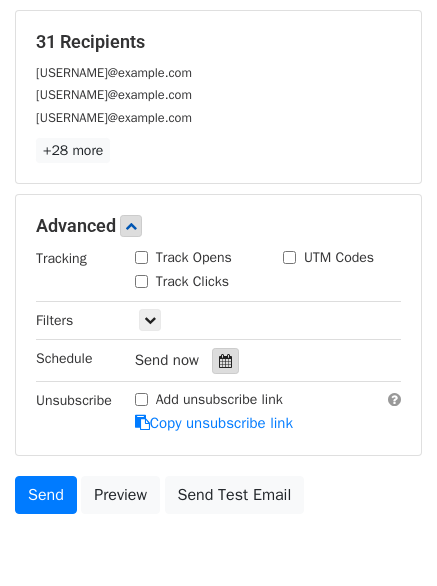 click at bounding box center (225, 361) 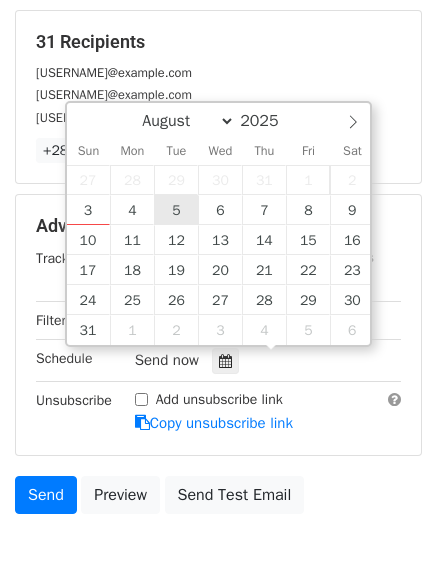type on "2025-08-05 12:00" 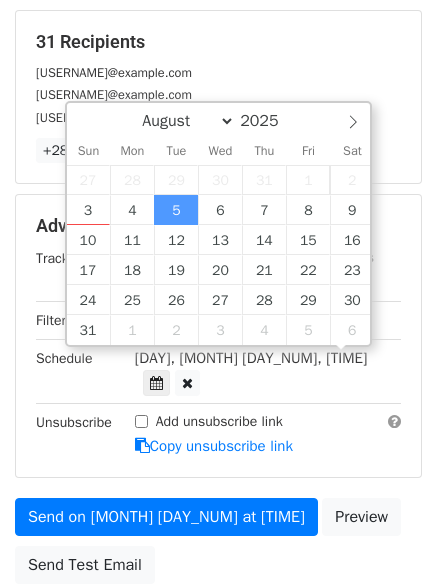 scroll, scrollTop: 1, scrollLeft: 0, axis: vertical 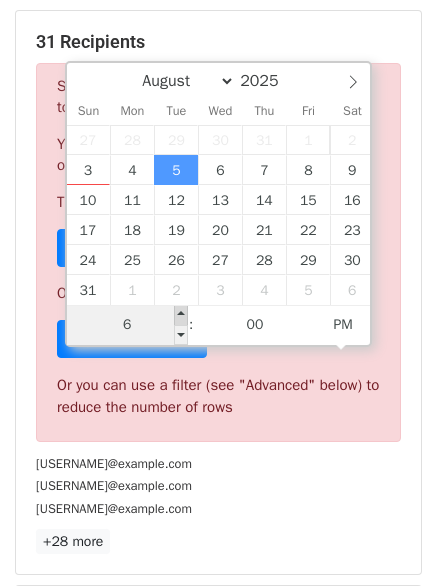type on "06" 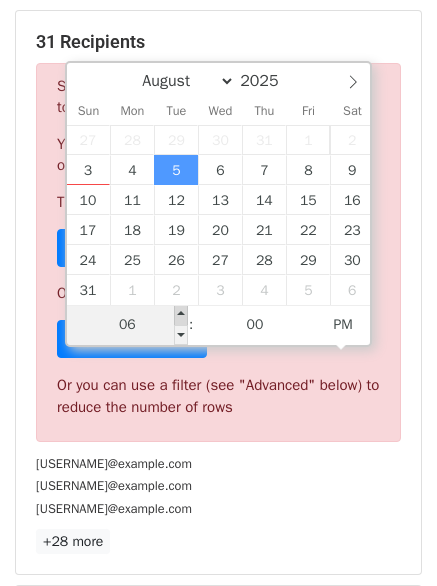 type on "2025-08-05 18:00" 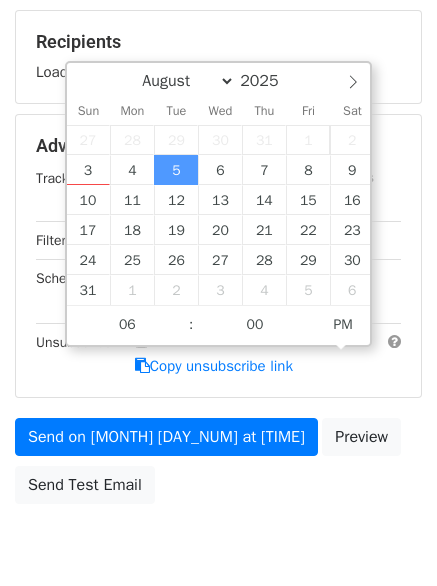 click on "Send on Aug 5 at 6:00pm
Preview
Send Test Email" at bounding box center [218, 466] 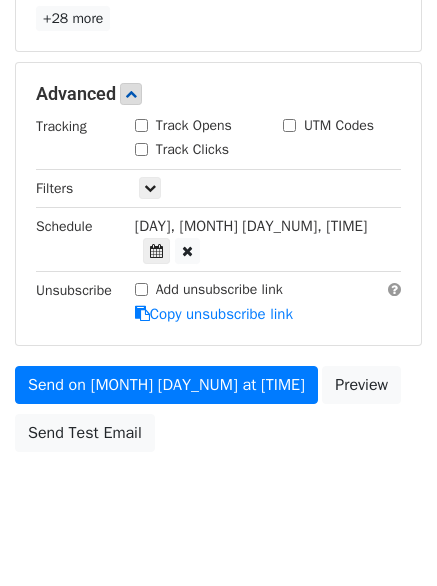 scroll, scrollTop: 435, scrollLeft: 0, axis: vertical 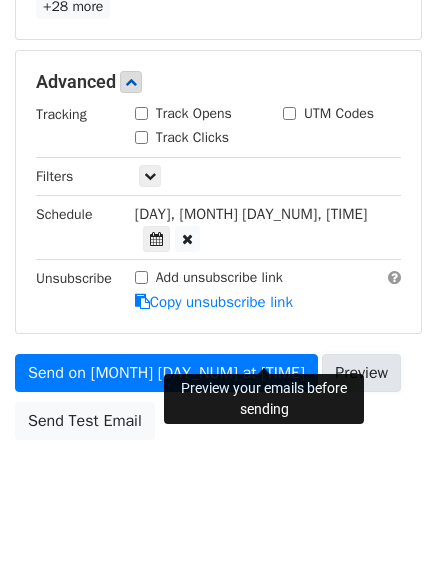 click on "Preview" at bounding box center (361, 373) 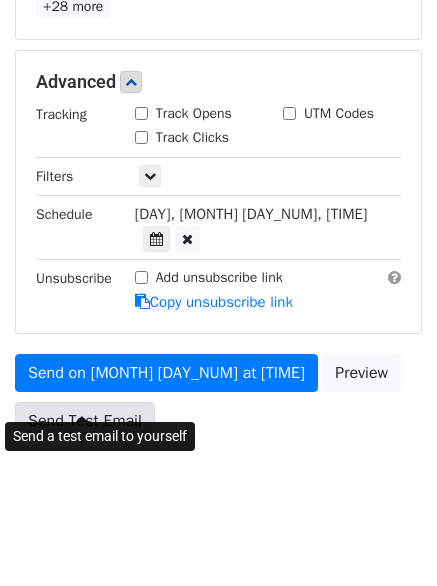 click on "Send Test Email" at bounding box center [85, 421] 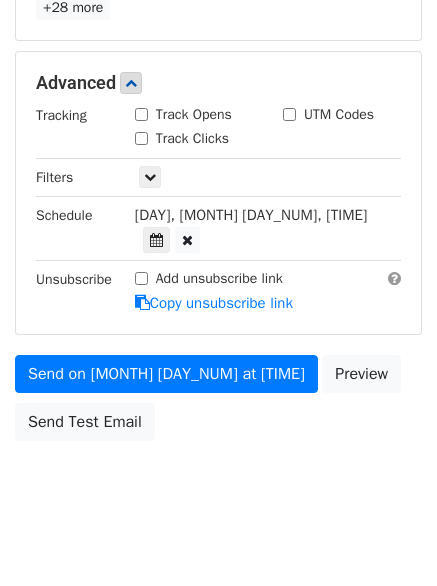 scroll, scrollTop: 435, scrollLeft: 0, axis: vertical 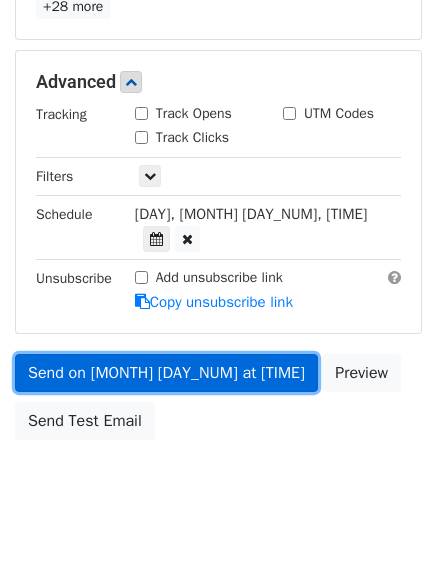 click on "Send on Aug 5 at 6:00pm" at bounding box center (166, 373) 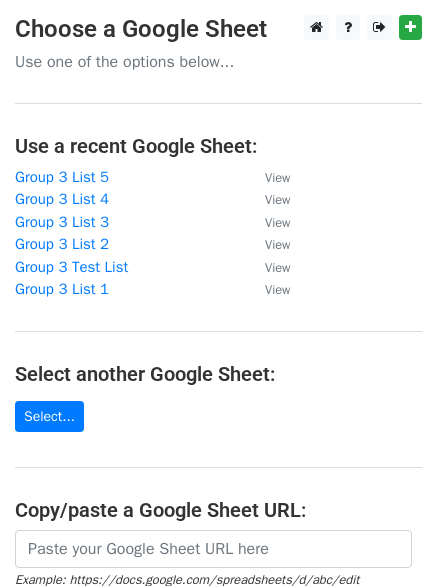 scroll, scrollTop: 0, scrollLeft: 0, axis: both 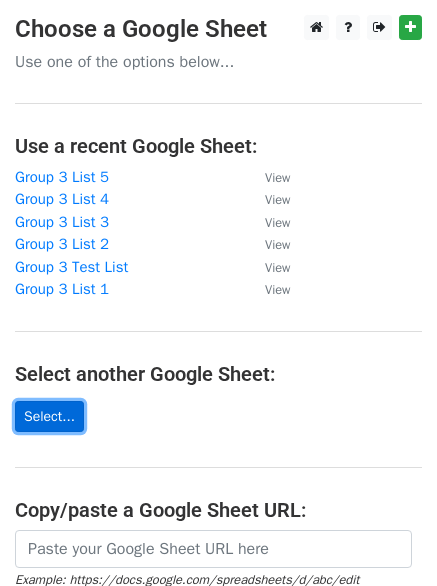 click on "Select..." at bounding box center [49, 416] 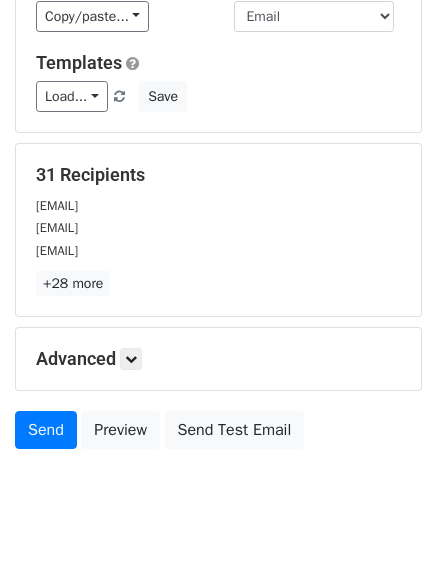 scroll, scrollTop: 191, scrollLeft: 0, axis: vertical 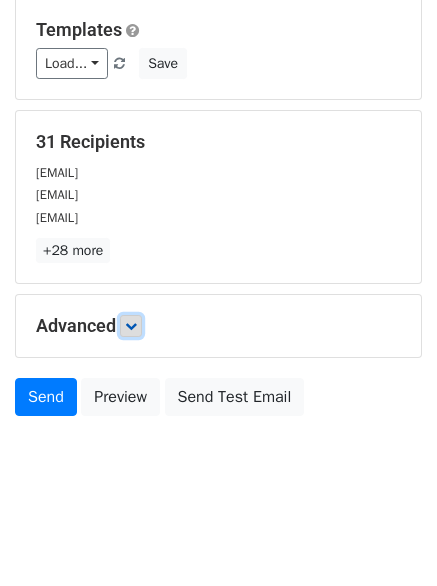 click at bounding box center [131, 326] 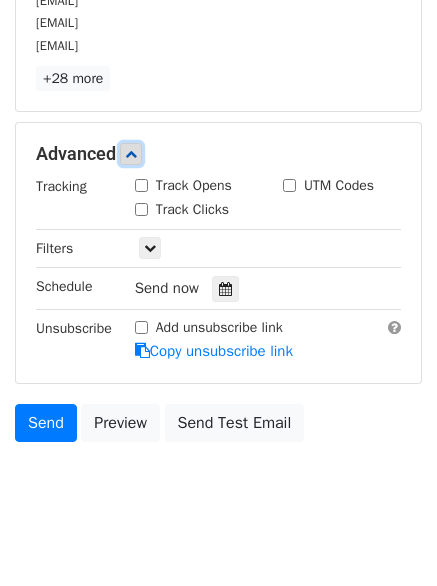 scroll, scrollTop: 387, scrollLeft: 0, axis: vertical 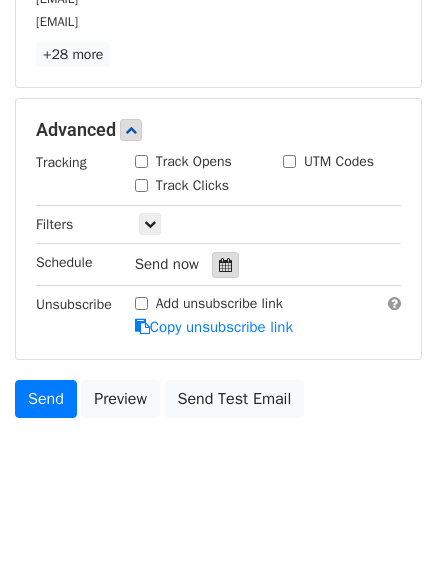 click at bounding box center [225, 265] 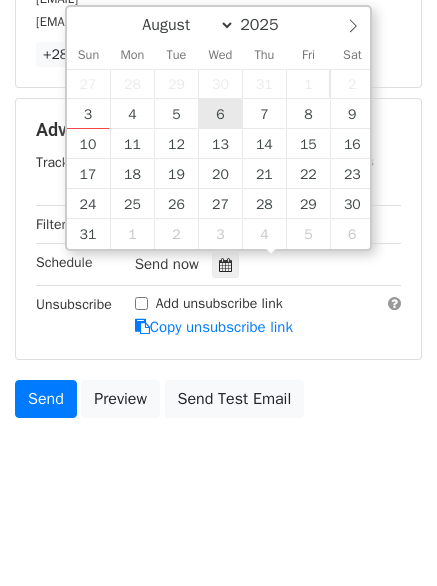 type on "2025-08-06 12:00" 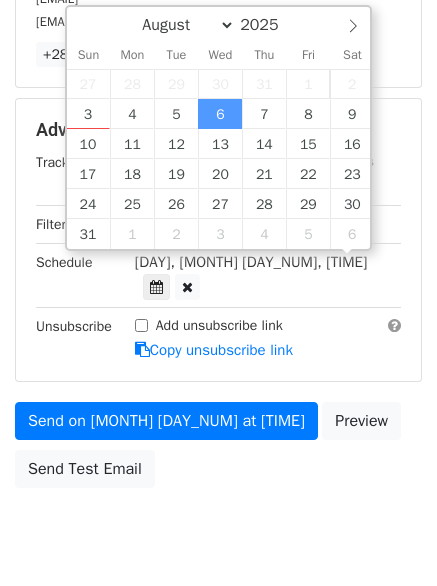 scroll, scrollTop: 1, scrollLeft: 0, axis: vertical 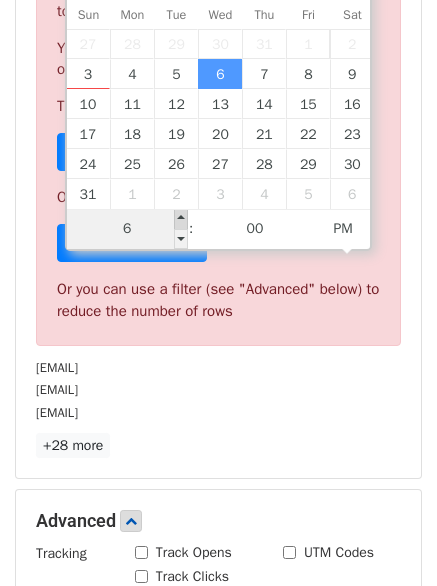 type on "06" 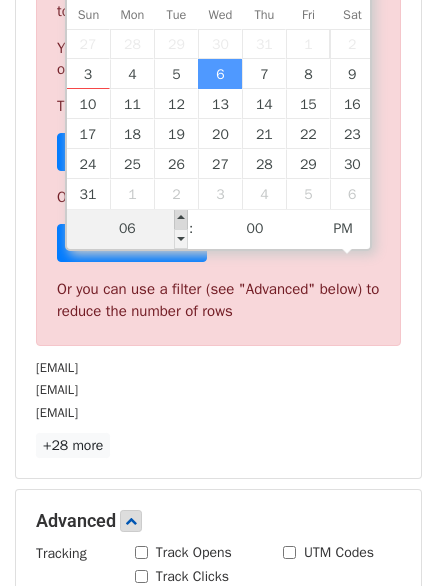 type on "2025-08-06 18:00" 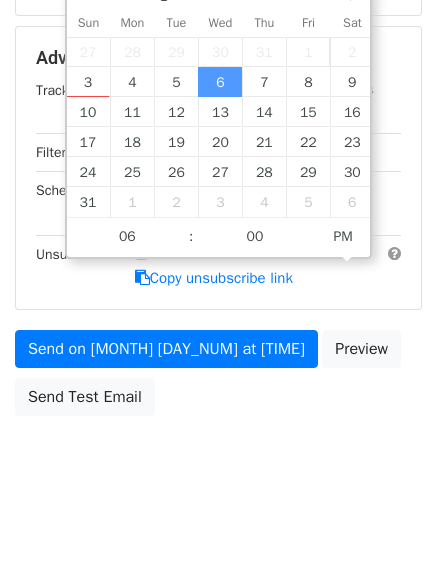 scroll, scrollTop: 355, scrollLeft: 0, axis: vertical 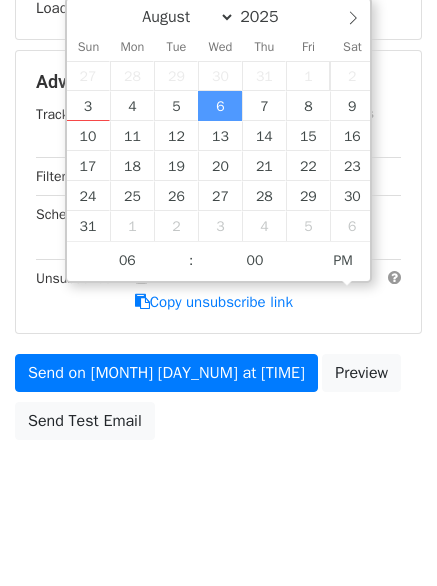 click on "New Campaign
Daily emails left: 50
Google Sheet:
Group 3 List 8
Variables
Copy/paste...
{{First Name}}
{{Email}}
Email column
First Name
Email
Templates
Load...
No templates saved
Save
Recipients Loading...
Advanced
Tracking
Track Opens
UTM Codes
Track Clicks
Filters
Only include spreadsheet rows that match the following filters:
Schedule
Wed, Aug 6, 6:00pm
2025-08-06 18:00
Unsubscribe
Add unsubscribe link
Copy unsubscribe link
Send on Aug 6 at 6:00pm
Preview
Send Test Email
August September October November December 2025
Sun Mon Tue Wed Thu Fri Sat
27 28 29 30 31 1 2 3 4 5 6 7 8 9 10 11 12" at bounding box center [218, 95] 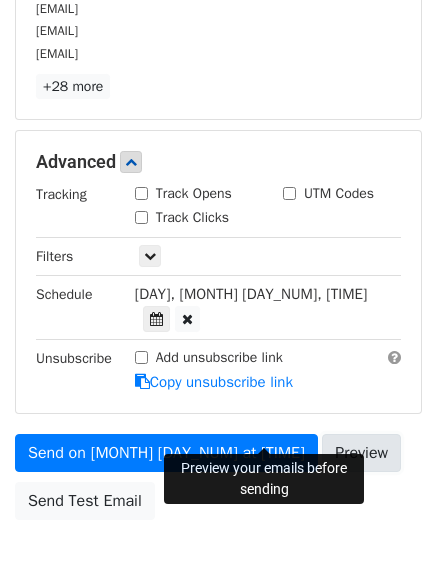 click on "Preview" at bounding box center [361, 453] 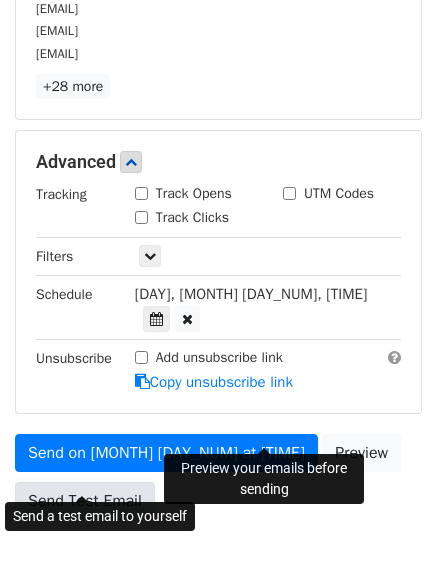 click on "Send Test Email" at bounding box center [85, 501] 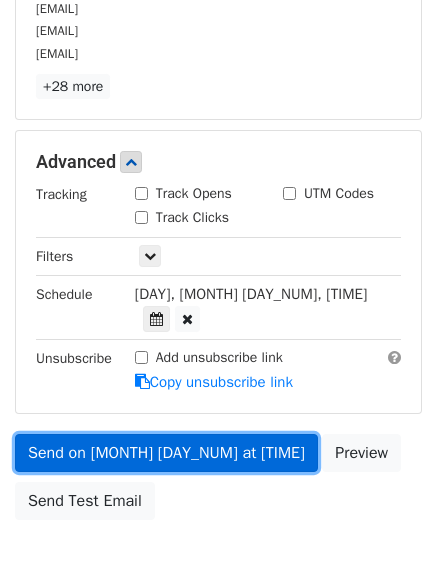 click on "Send on Aug 6 at 6:00pm" at bounding box center (166, 453) 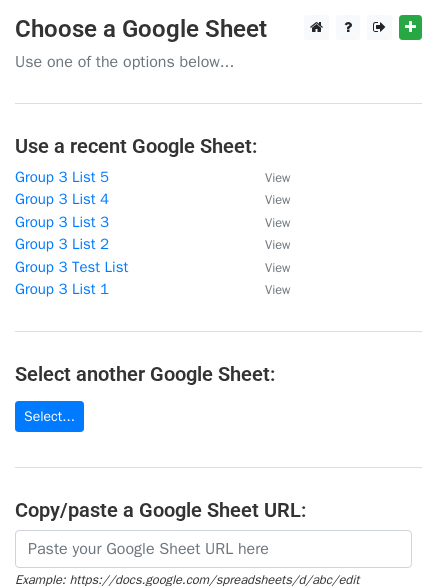 scroll, scrollTop: 0, scrollLeft: 0, axis: both 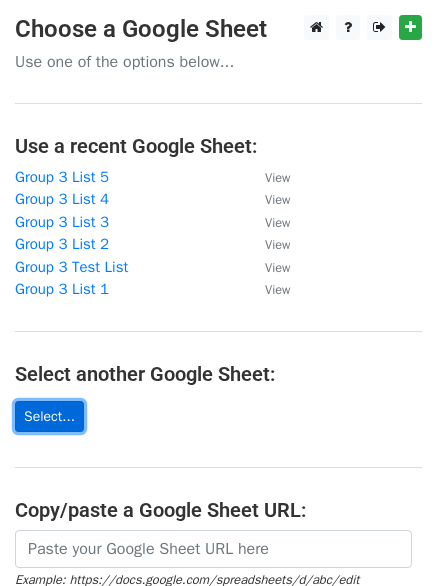 click on "Select..." at bounding box center [49, 416] 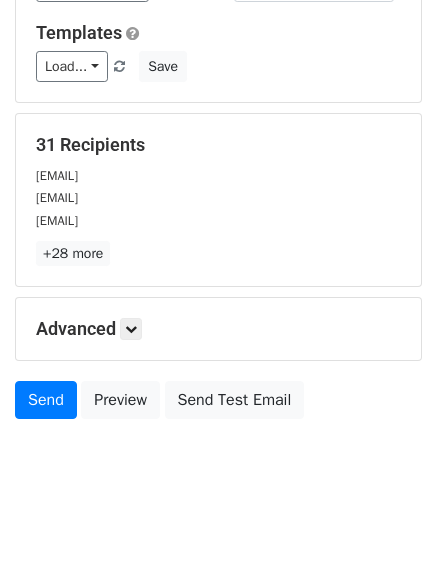 scroll, scrollTop: 191, scrollLeft: 0, axis: vertical 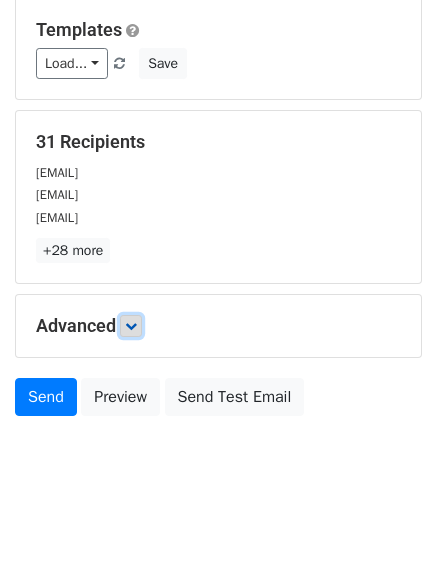 click at bounding box center [131, 326] 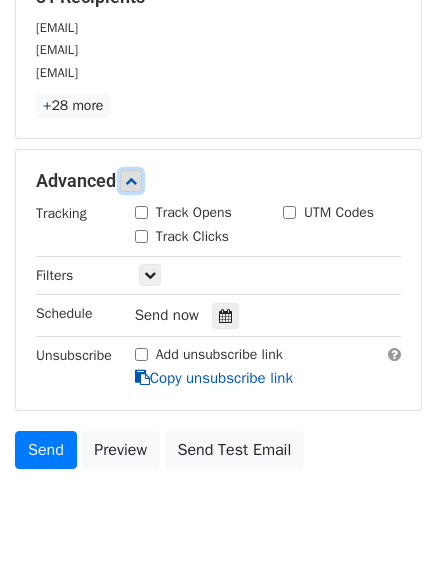 scroll, scrollTop: 387, scrollLeft: 0, axis: vertical 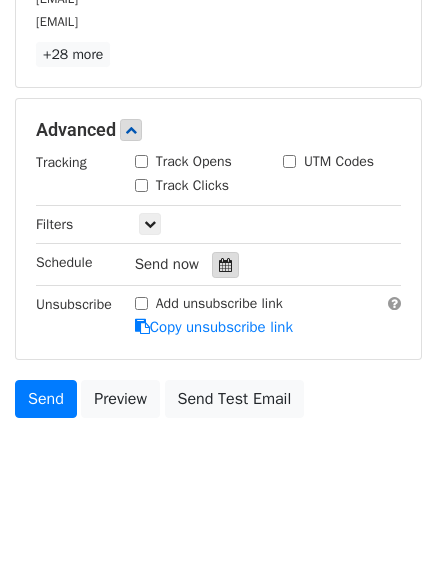 click at bounding box center [225, 265] 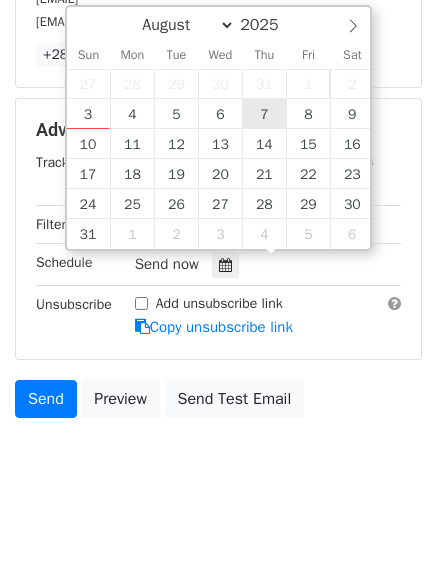 type on "2025-08-07 12:00" 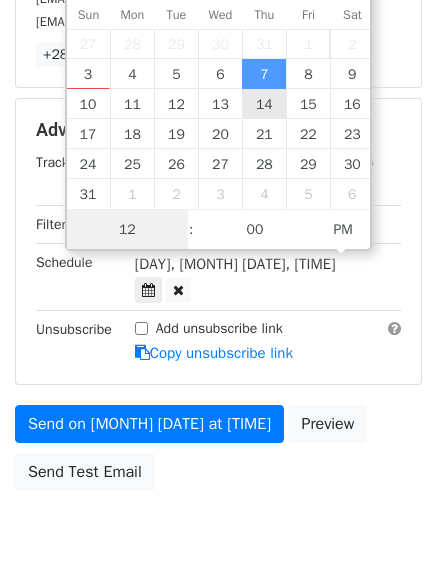 scroll, scrollTop: 1, scrollLeft: 0, axis: vertical 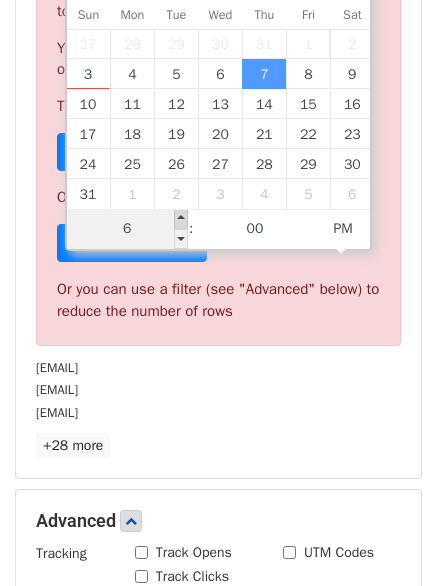 type on "06" 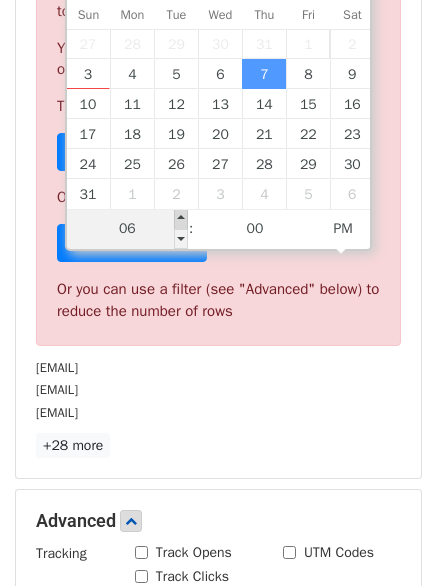 type on "2025-08-07 18:00" 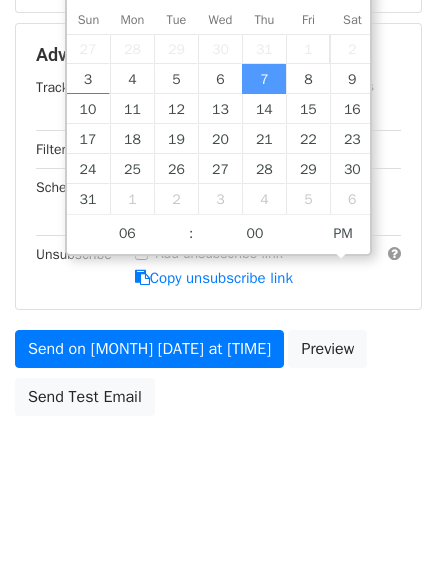 scroll, scrollTop: 355, scrollLeft: 0, axis: vertical 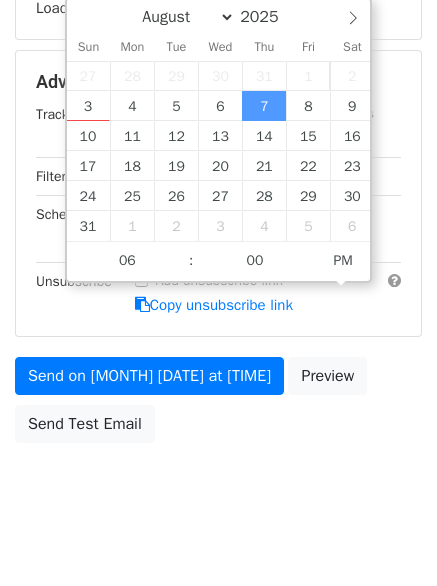 click on "Send on Aug 7 at 6:00pm
Preview
Send Test Email" at bounding box center (218, 405) 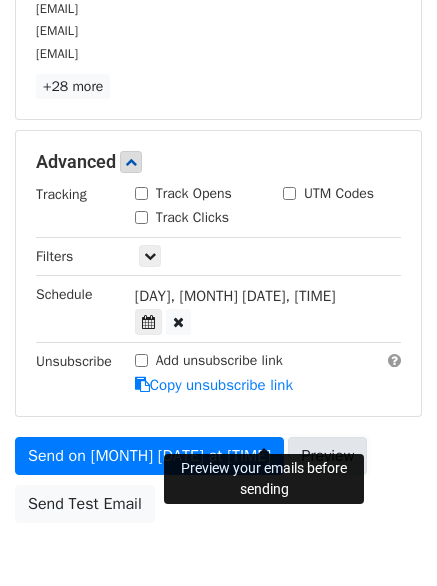 click on "Preview" at bounding box center [327, 456] 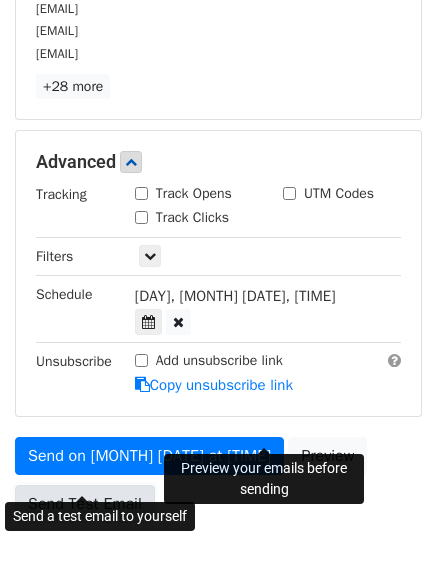 click on "Send Test Email" at bounding box center [85, 504] 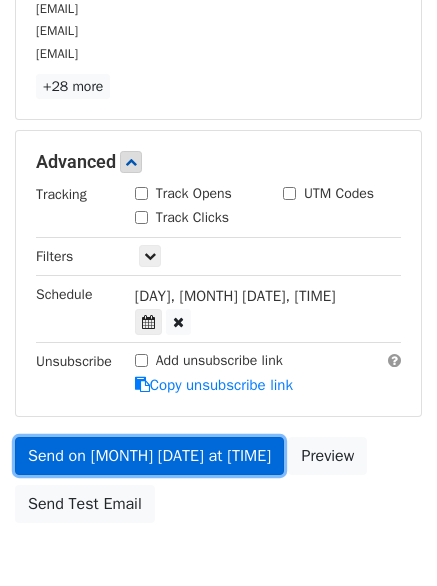 click on "Send on Aug 7 at 6:00pm" at bounding box center (149, 456) 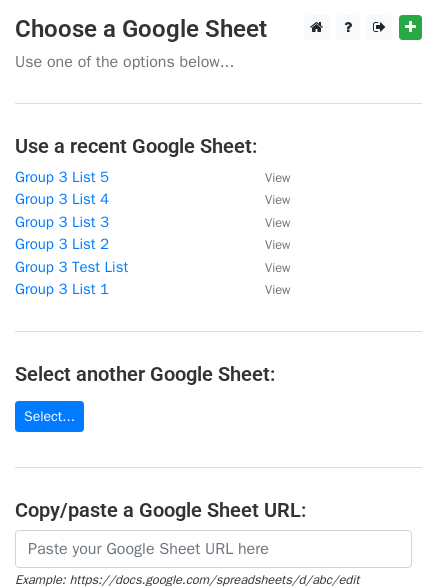 scroll, scrollTop: 0, scrollLeft: 0, axis: both 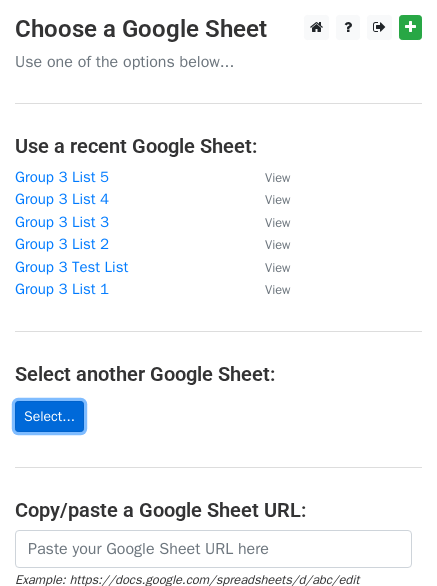 click on "Select..." at bounding box center [49, 416] 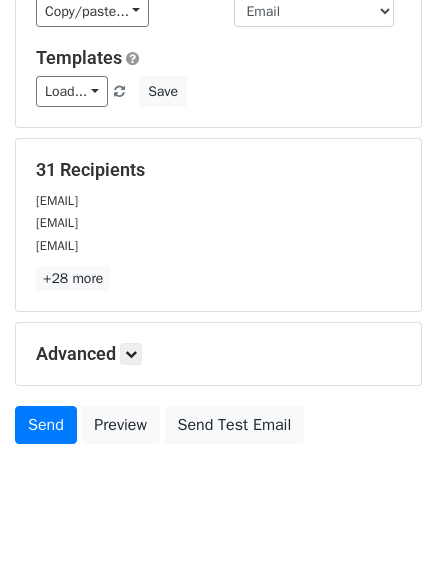 scroll, scrollTop: 191, scrollLeft: 0, axis: vertical 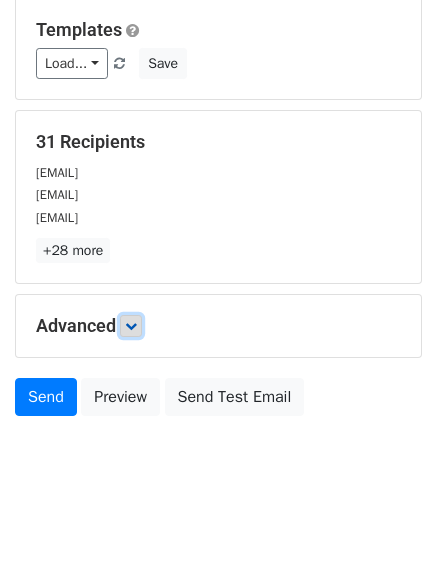 click at bounding box center (131, 326) 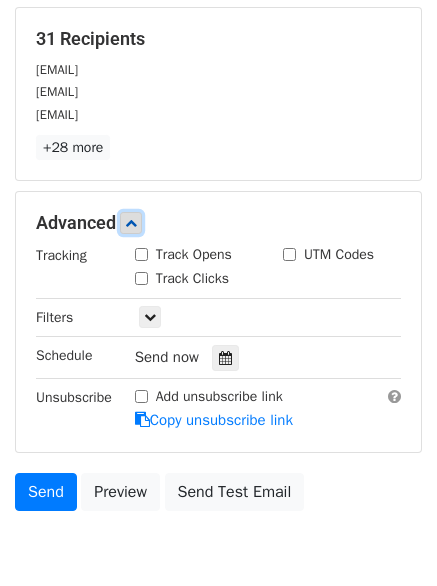 scroll, scrollTop: 387, scrollLeft: 0, axis: vertical 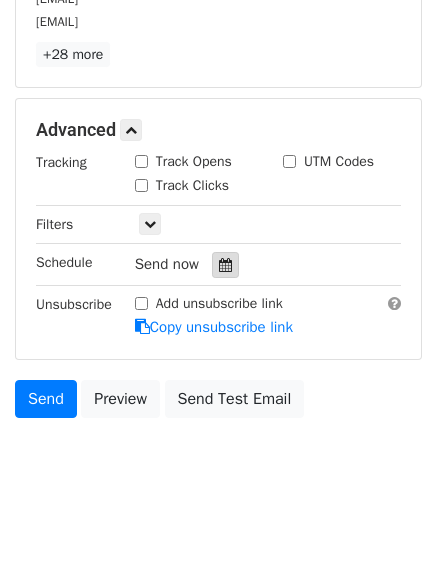 click at bounding box center [225, 265] 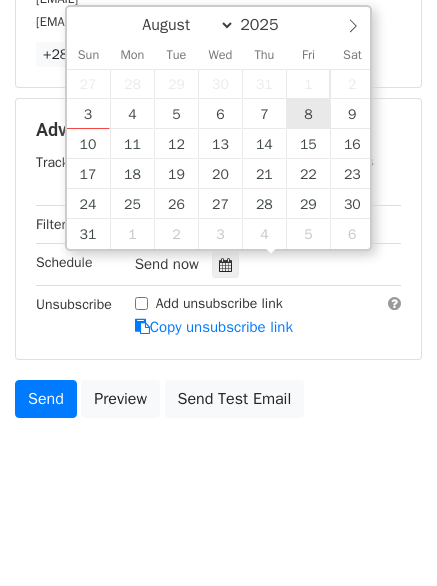 type on "[DATE] [TIME]" 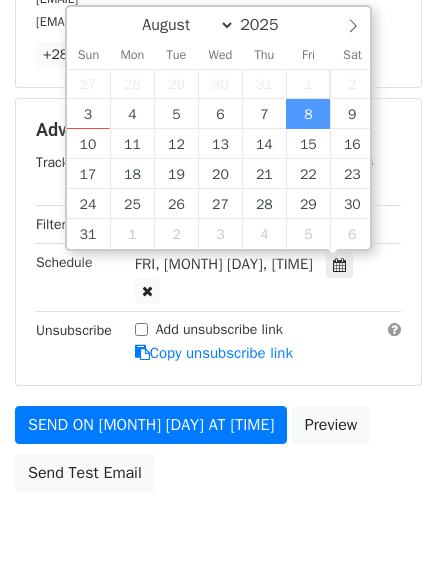 scroll, scrollTop: 1, scrollLeft: 0, axis: vertical 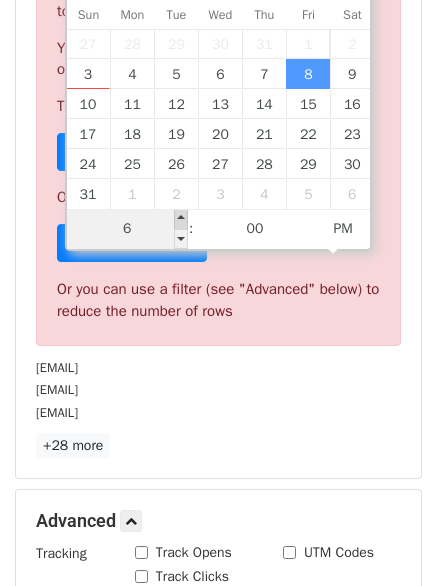 type on "06" 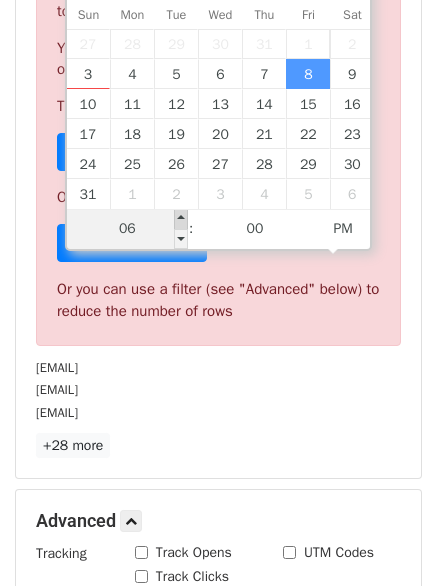type on "[DATE] [TIME]" 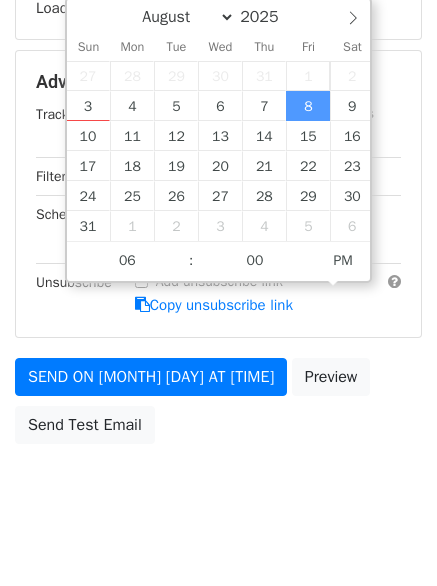 scroll, scrollTop: 387, scrollLeft: 0, axis: vertical 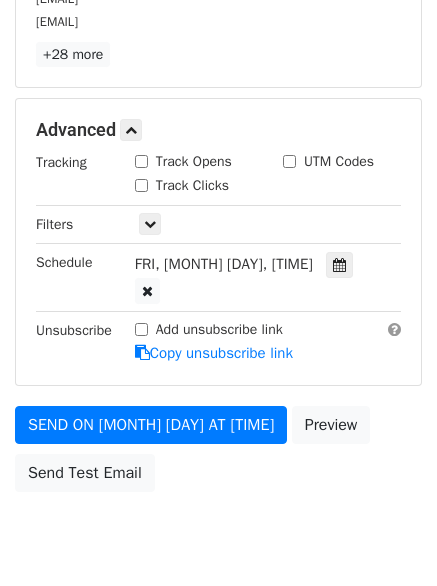 click on "SEND ON [MONTH] [DAY] AT [TIME]
PREVIEW
SEND TEST EMAIL" at bounding box center (218, 454) 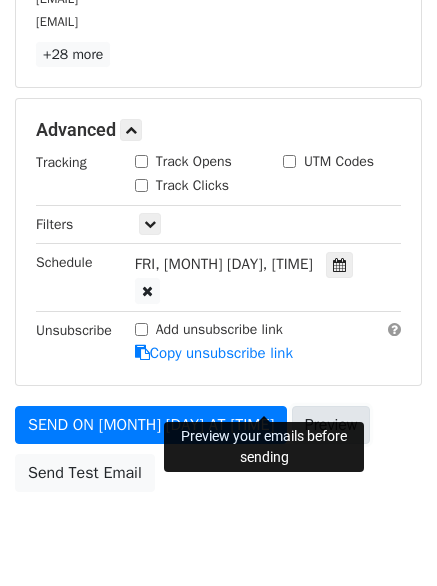 click on "Preview" at bounding box center (331, 425) 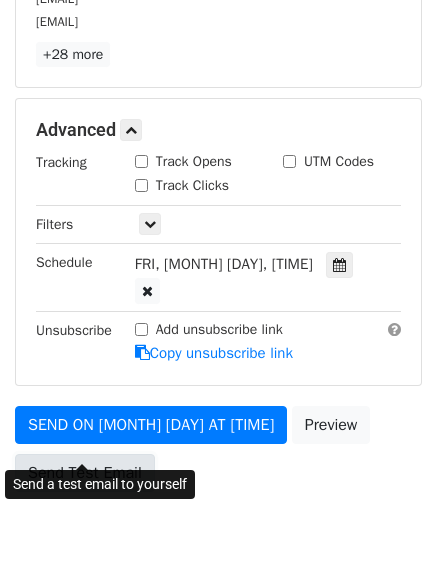 click on "Send Test Email" at bounding box center [85, 473] 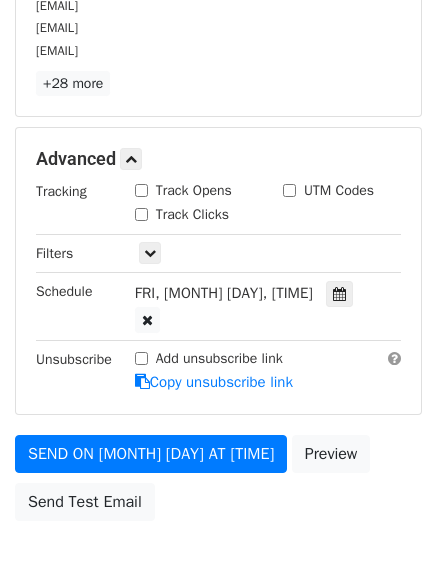 scroll, scrollTop: 435, scrollLeft: 0, axis: vertical 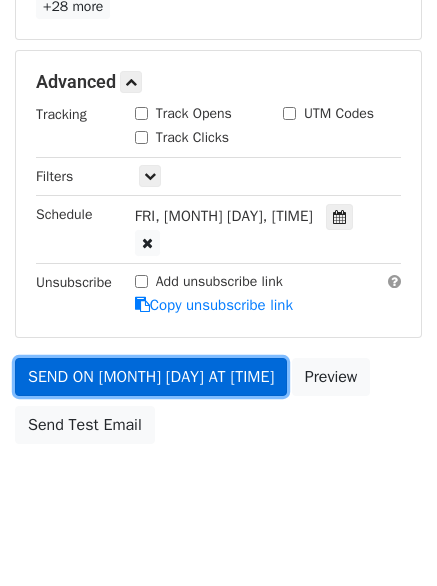 click on "SEND ON [MONTH] [DAY] AT [TIME]" at bounding box center (151, 377) 